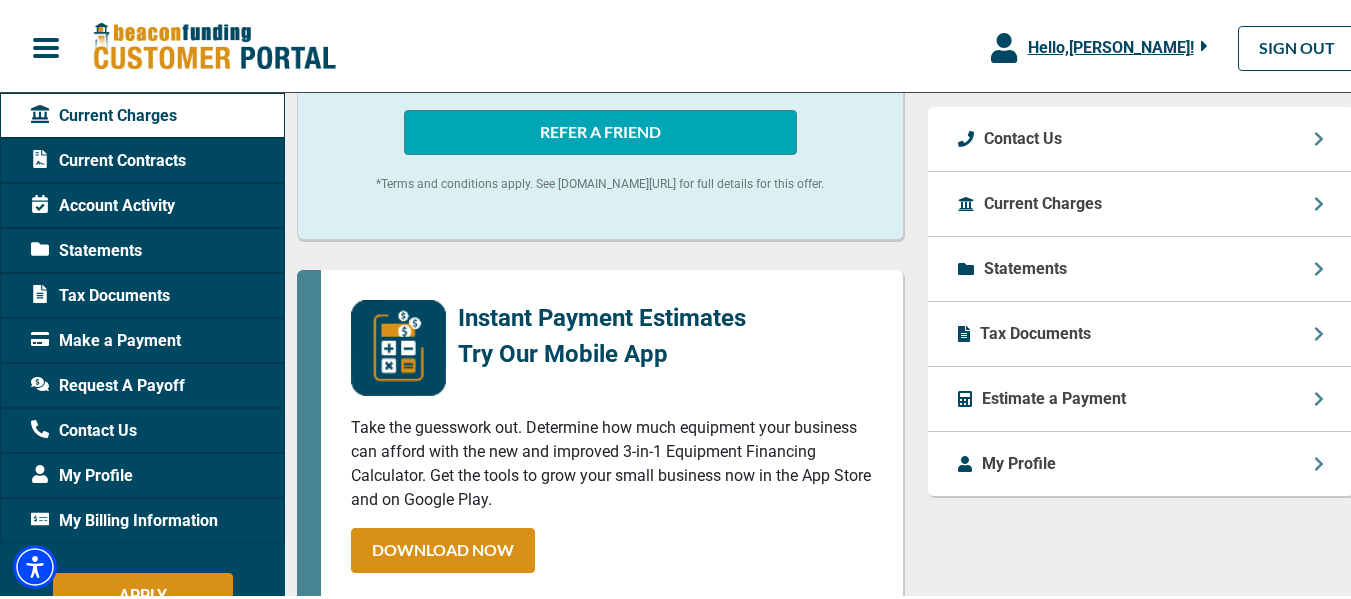 scroll, scrollTop: 879, scrollLeft: 0, axis: vertical 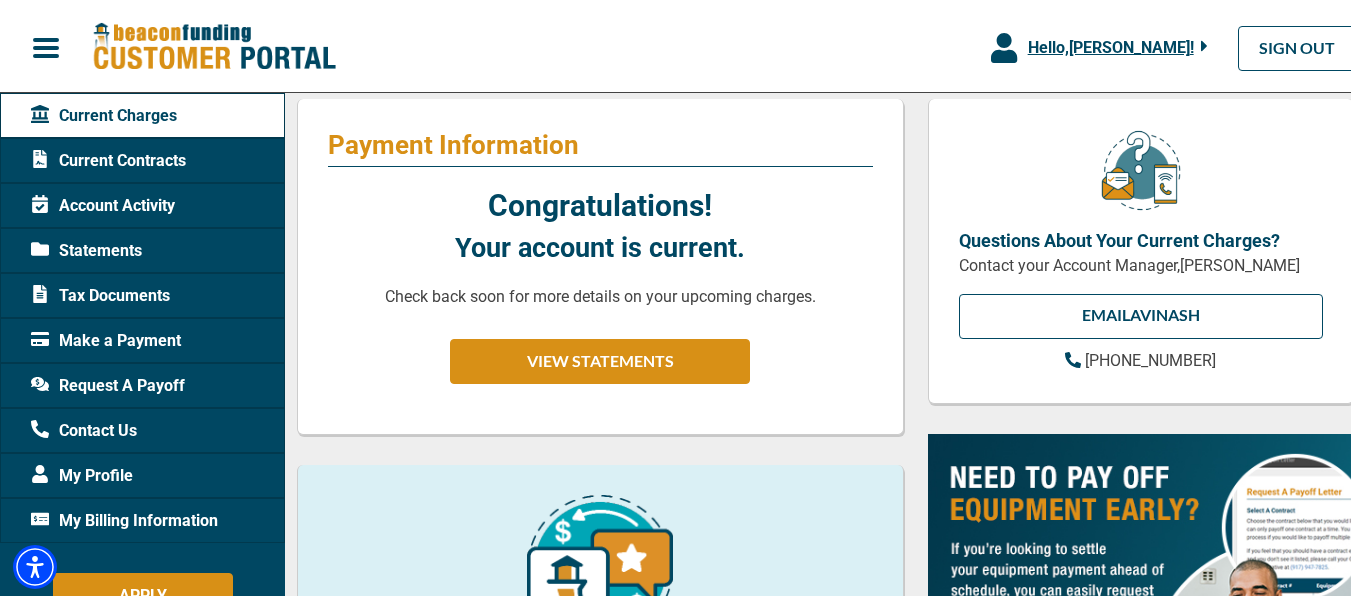 click on "Tax Documents" at bounding box center [100, 293] 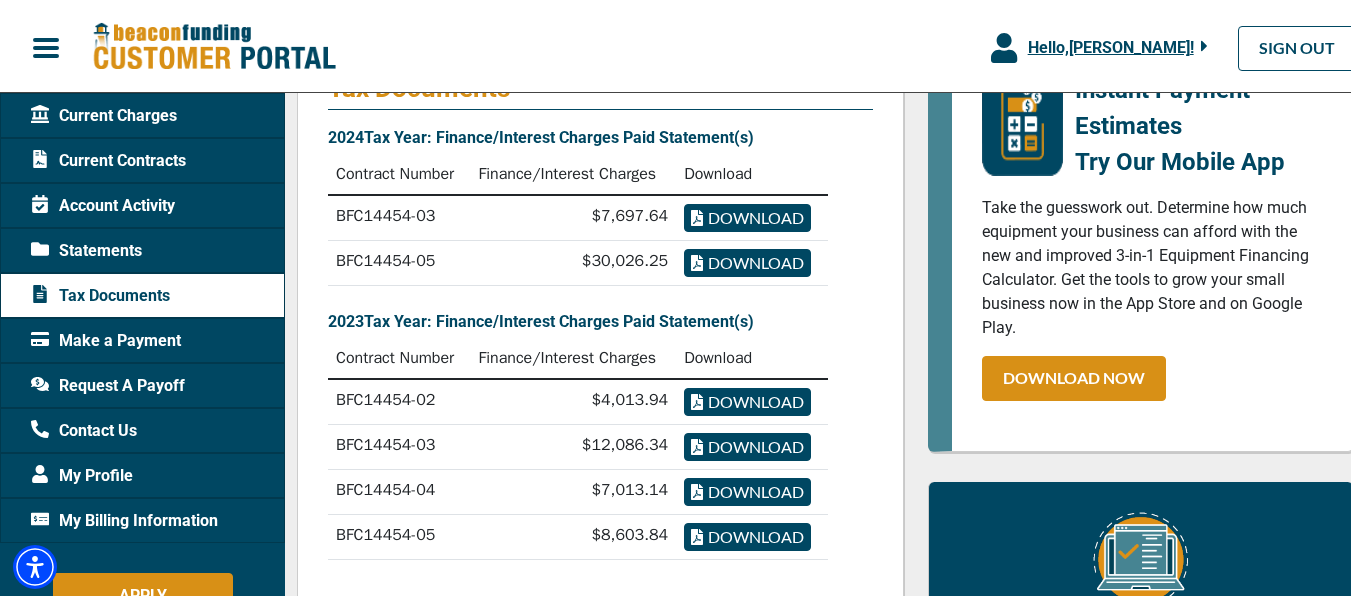 scroll, scrollTop: 279, scrollLeft: 0, axis: vertical 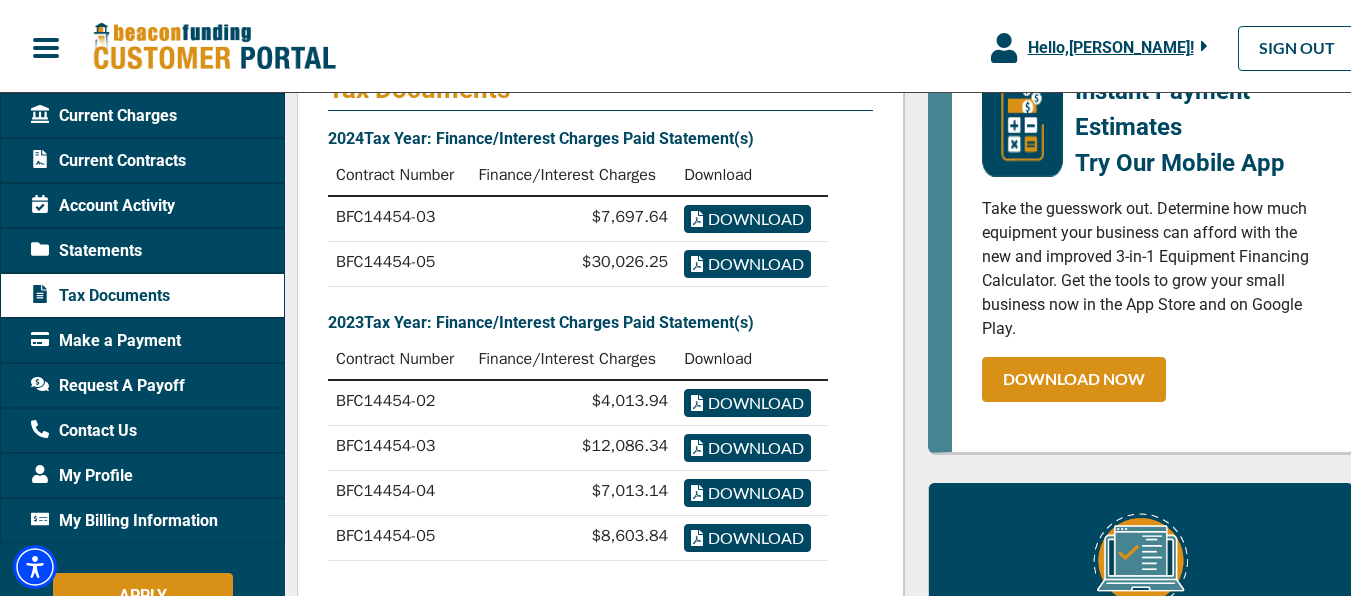 click on "Download" at bounding box center [747, 216] 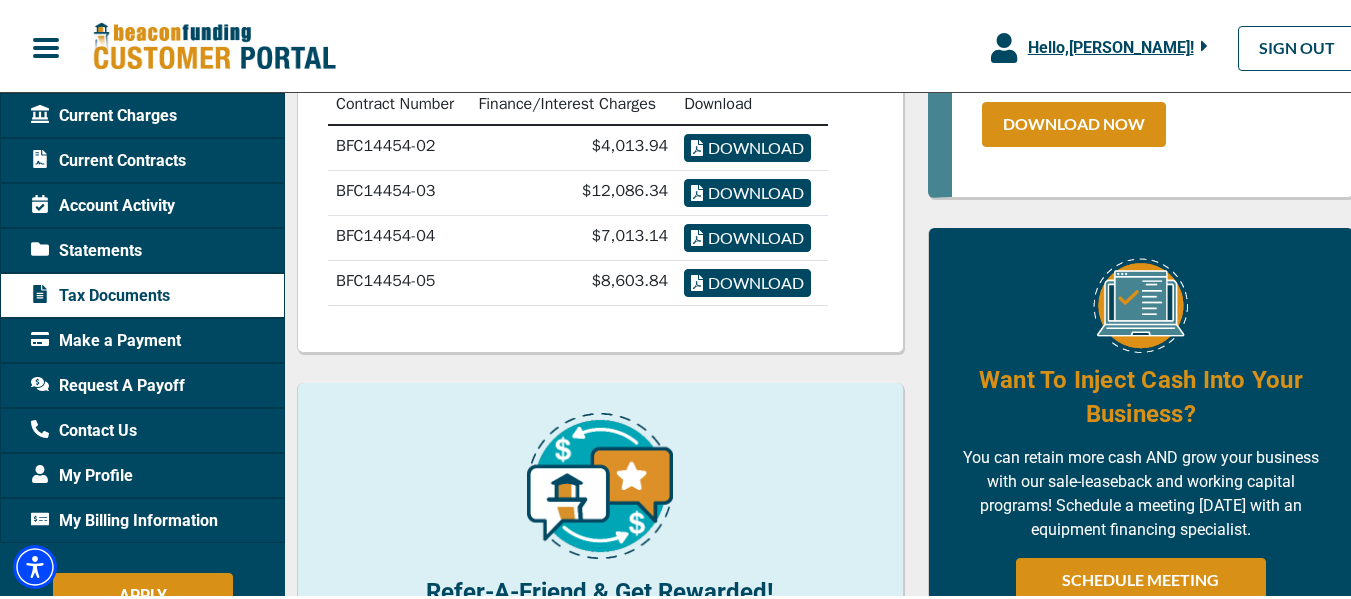 scroll, scrollTop: 539, scrollLeft: 0, axis: vertical 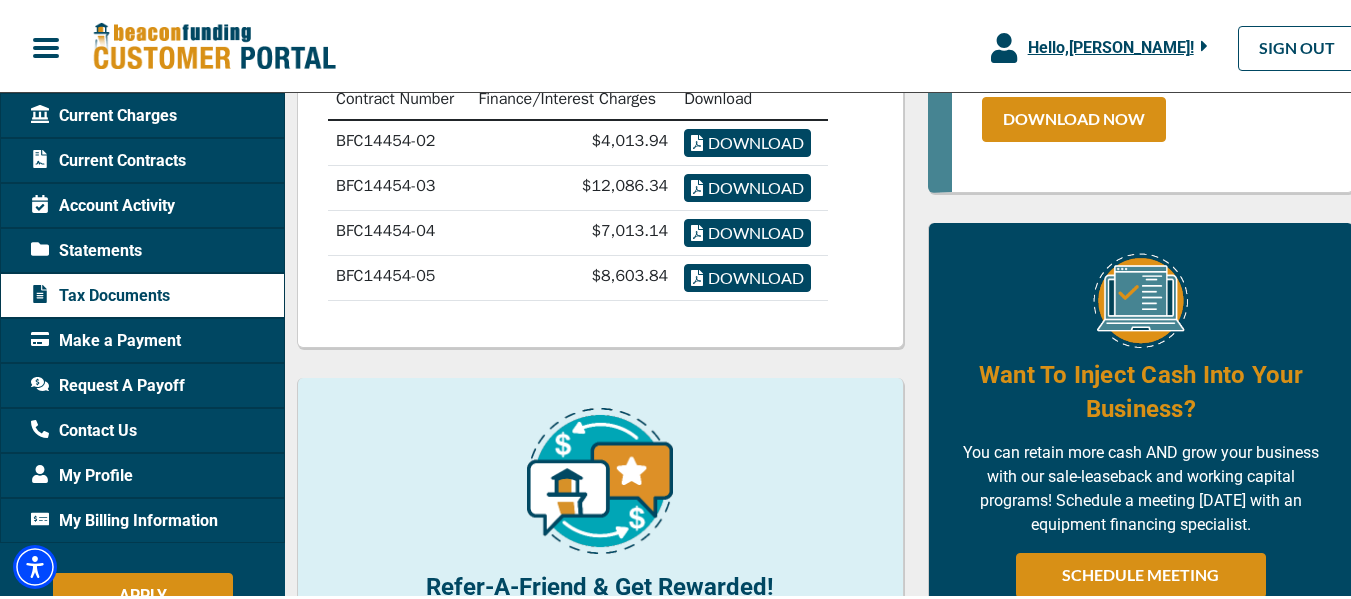 click on "Current Contracts" at bounding box center (108, 158) 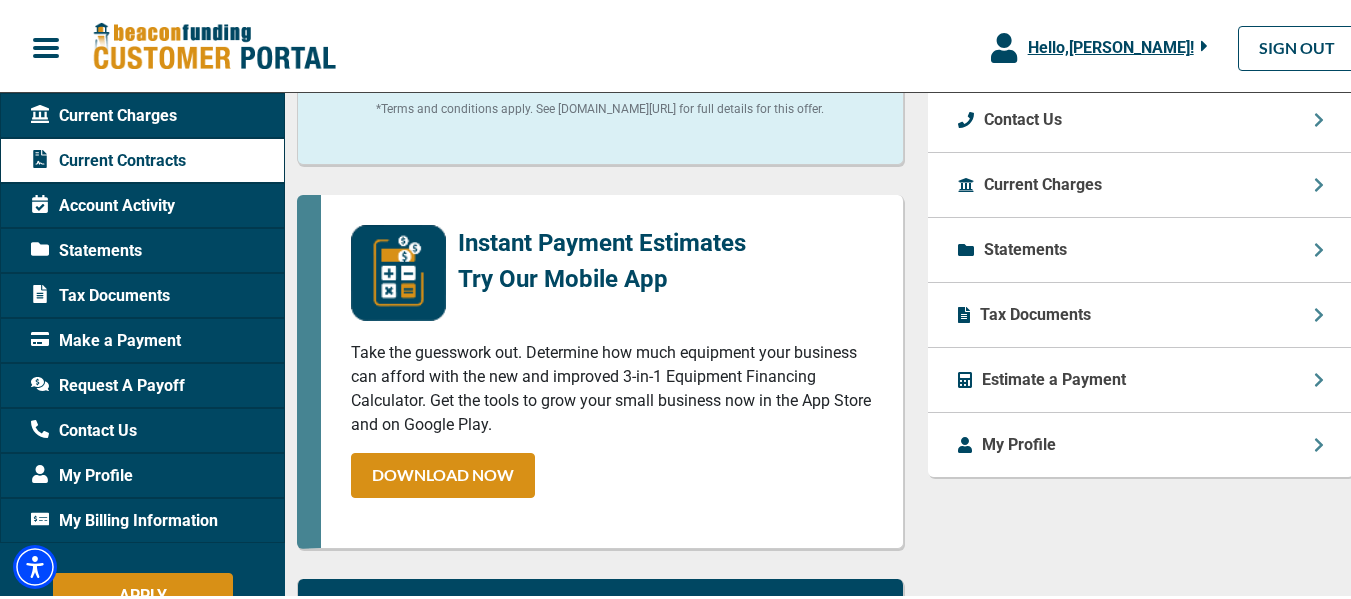 scroll, scrollTop: 873, scrollLeft: 0, axis: vertical 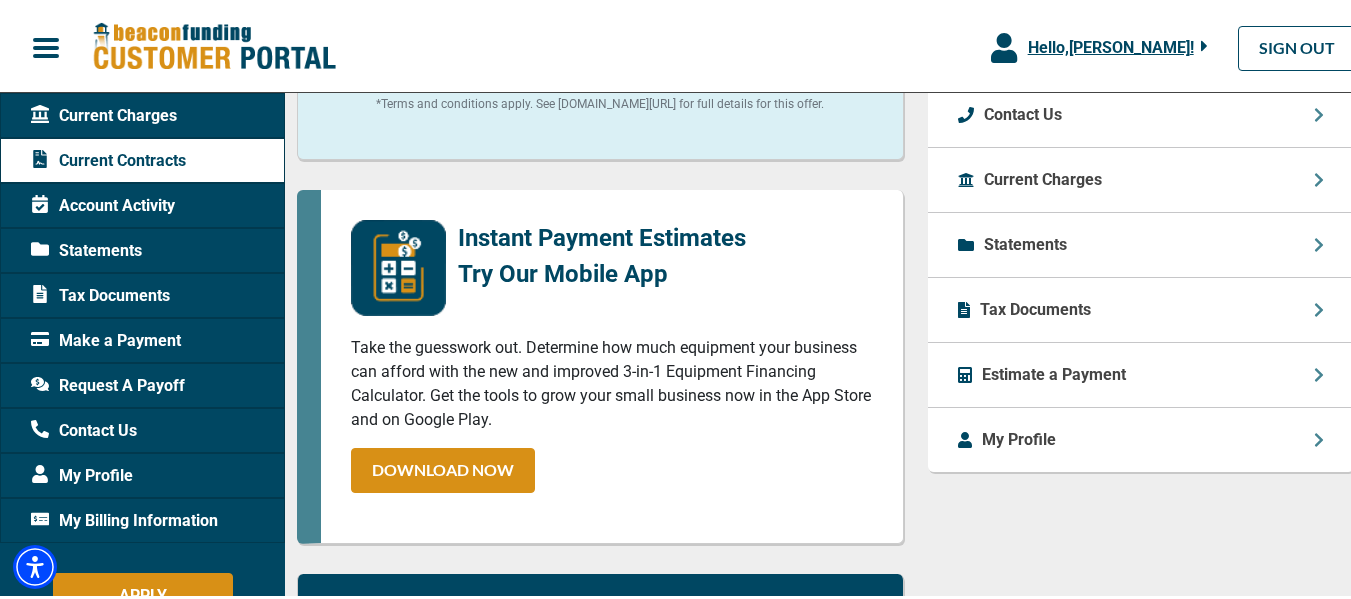 click on "Statements" at bounding box center [1025, 242] 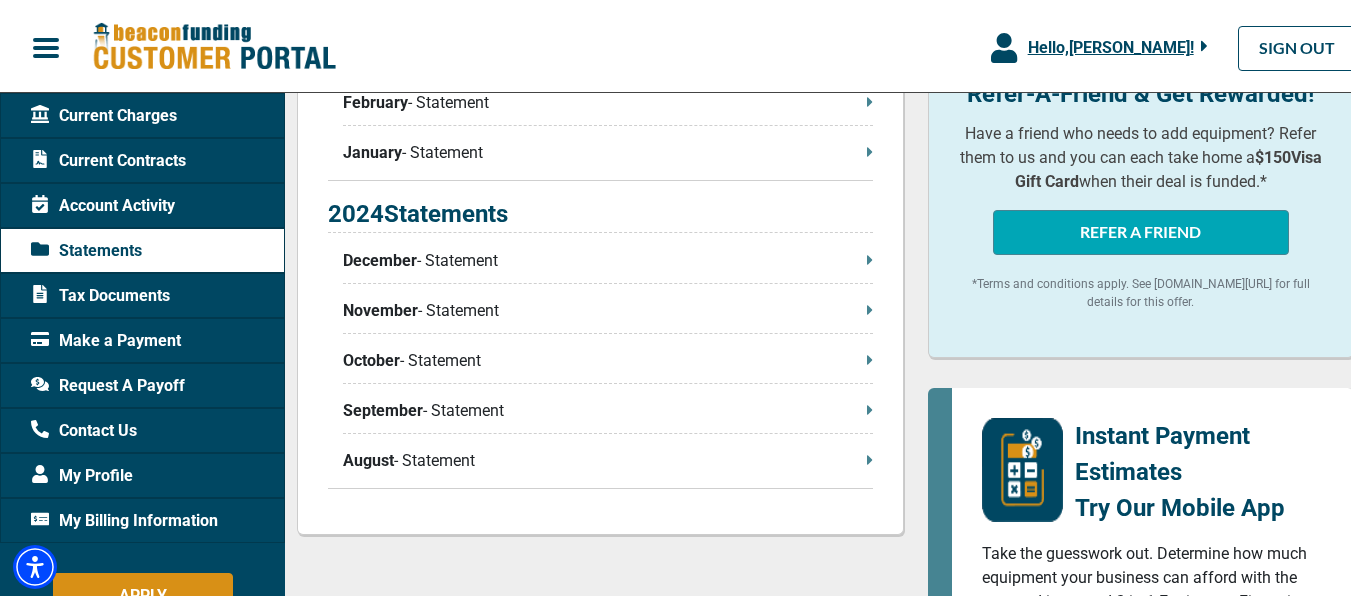 scroll, scrollTop: 773, scrollLeft: 0, axis: vertical 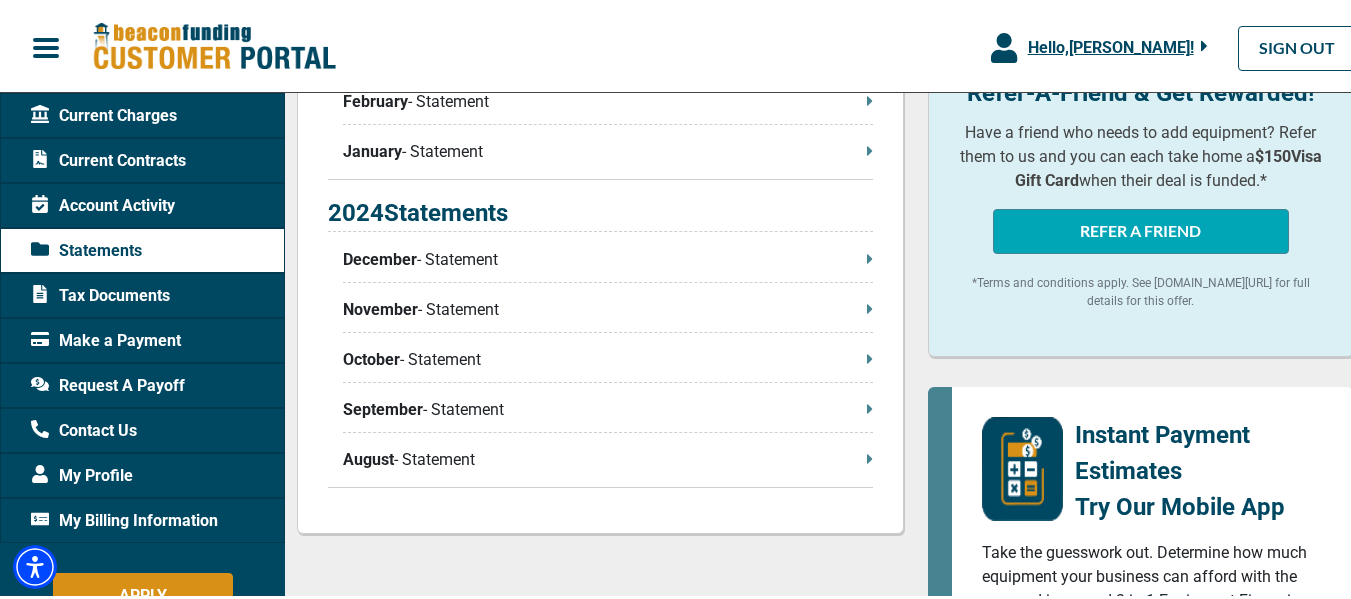 click on "December  - Statement" at bounding box center (608, 257) 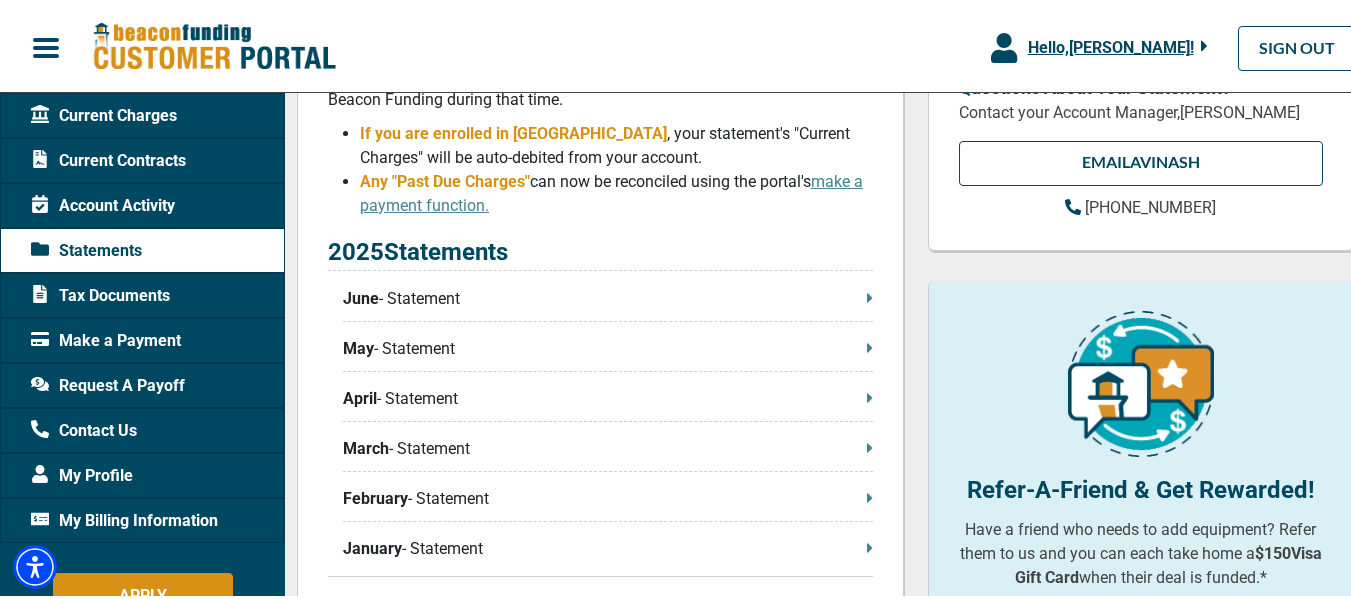 scroll, scrollTop: 0, scrollLeft: 0, axis: both 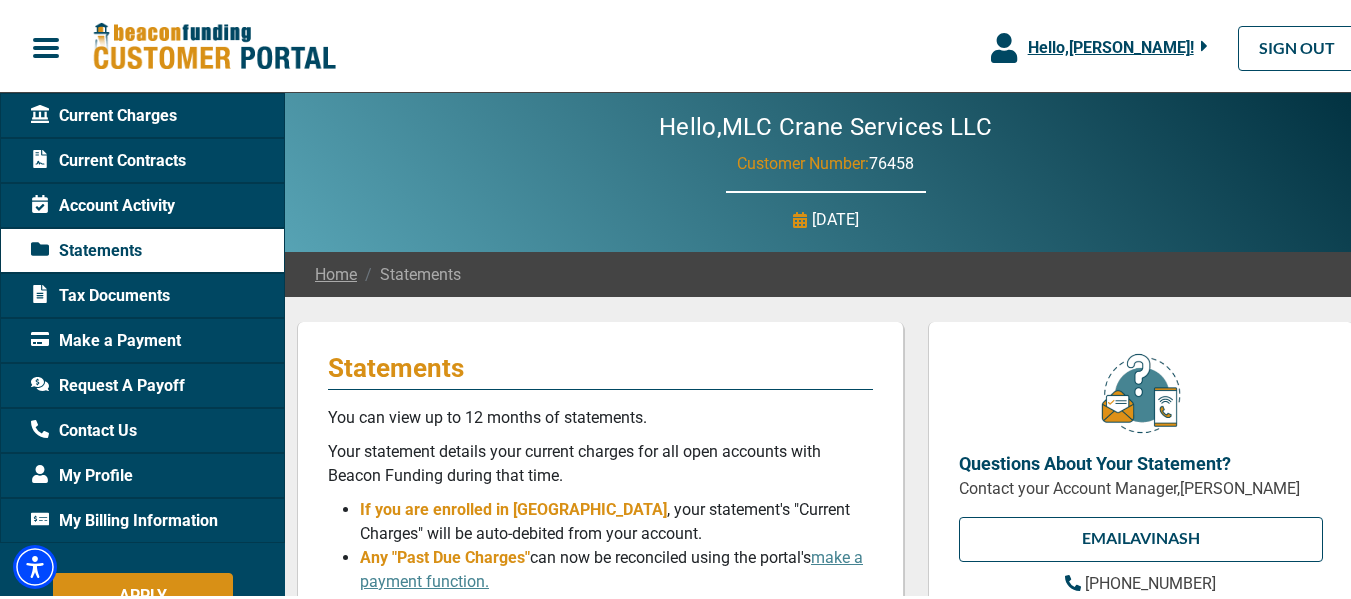 click on "Home" at bounding box center (336, 272) 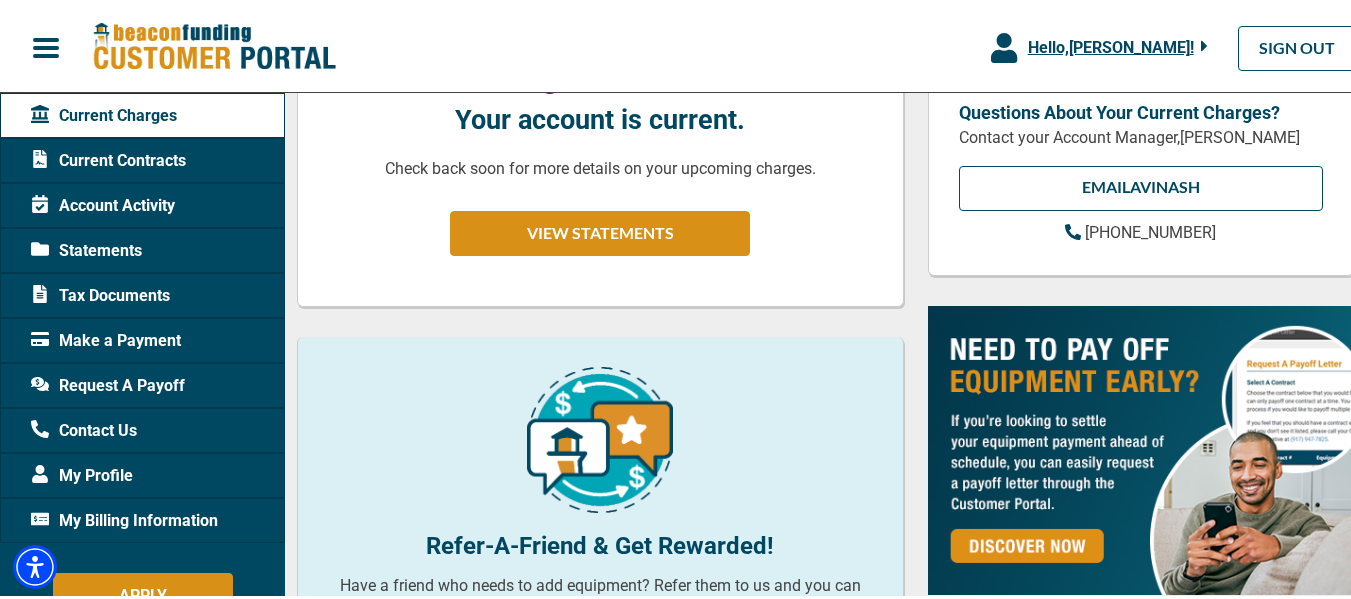 scroll, scrollTop: 352, scrollLeft: 0, axis: vertical 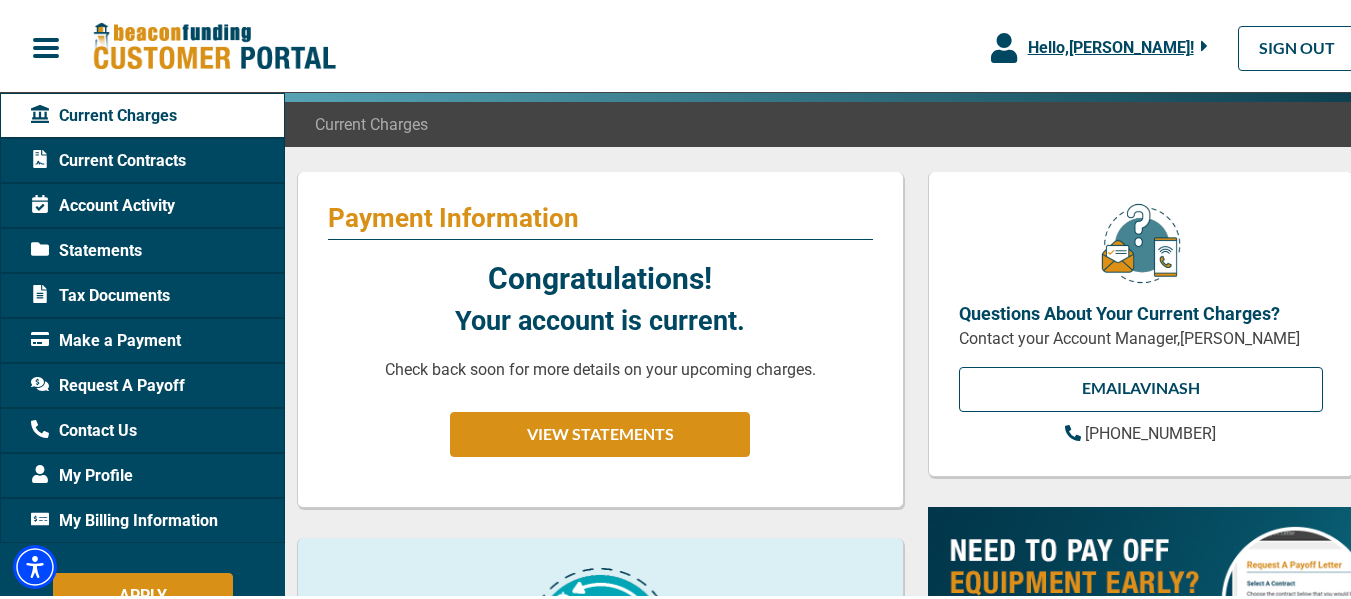 click on "Contact Us" at bounding box center (84, 428) 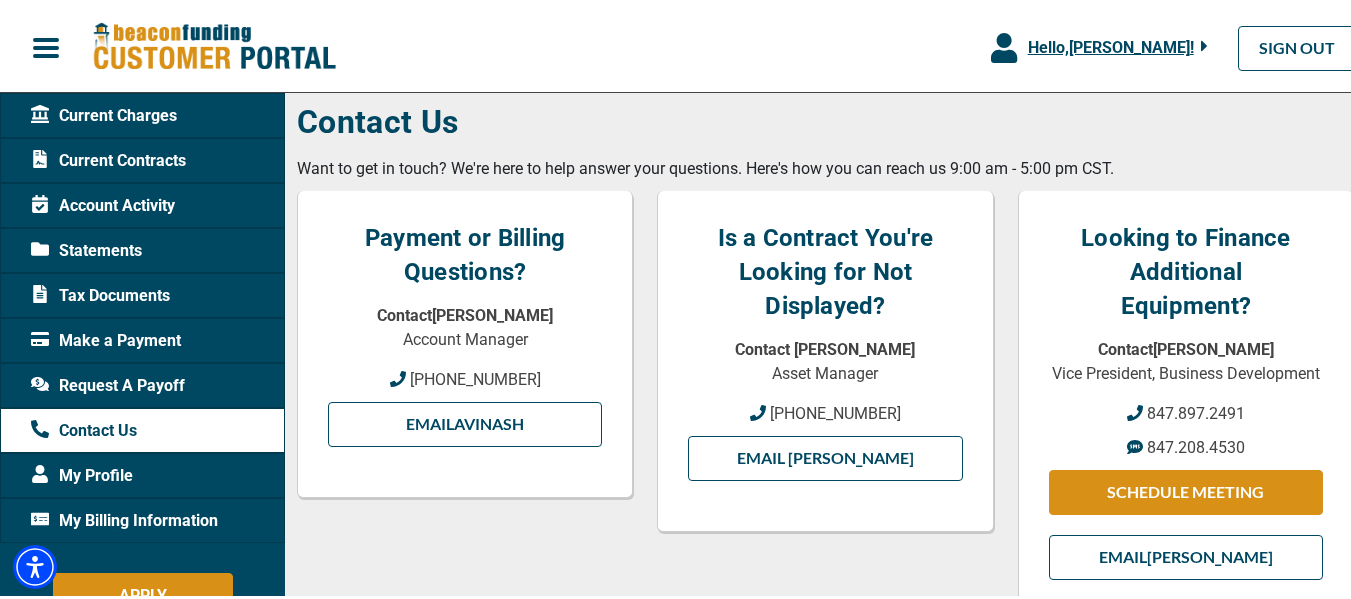 scroll, scrollTop: 0, scrollLeft: 0, axis: both 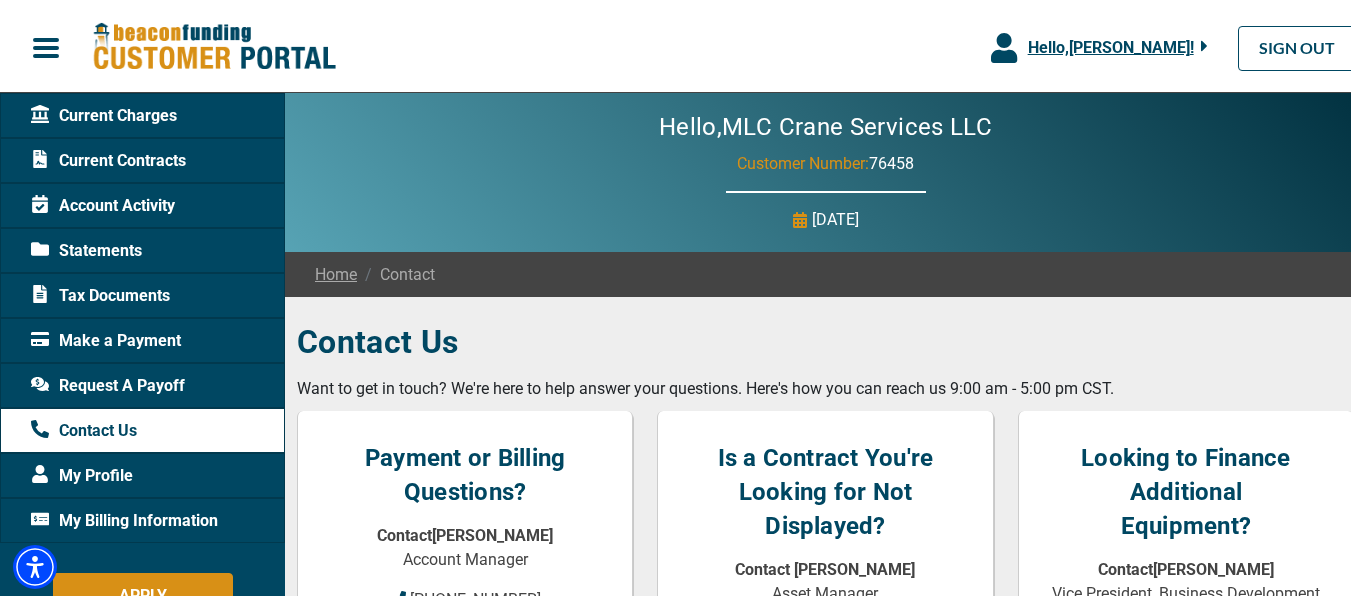 click on "Current Contracts" at bounding box center [142, 157] 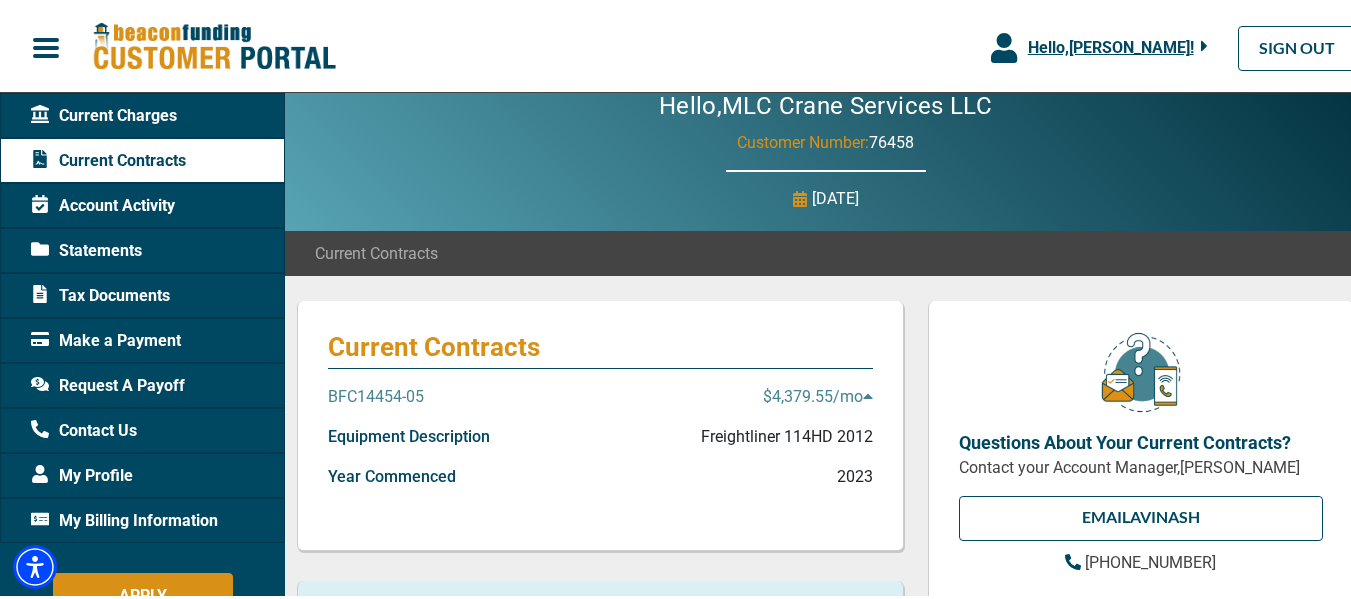 scroll, scrollTop: 20, scrollLeft: 0, axis: vertical 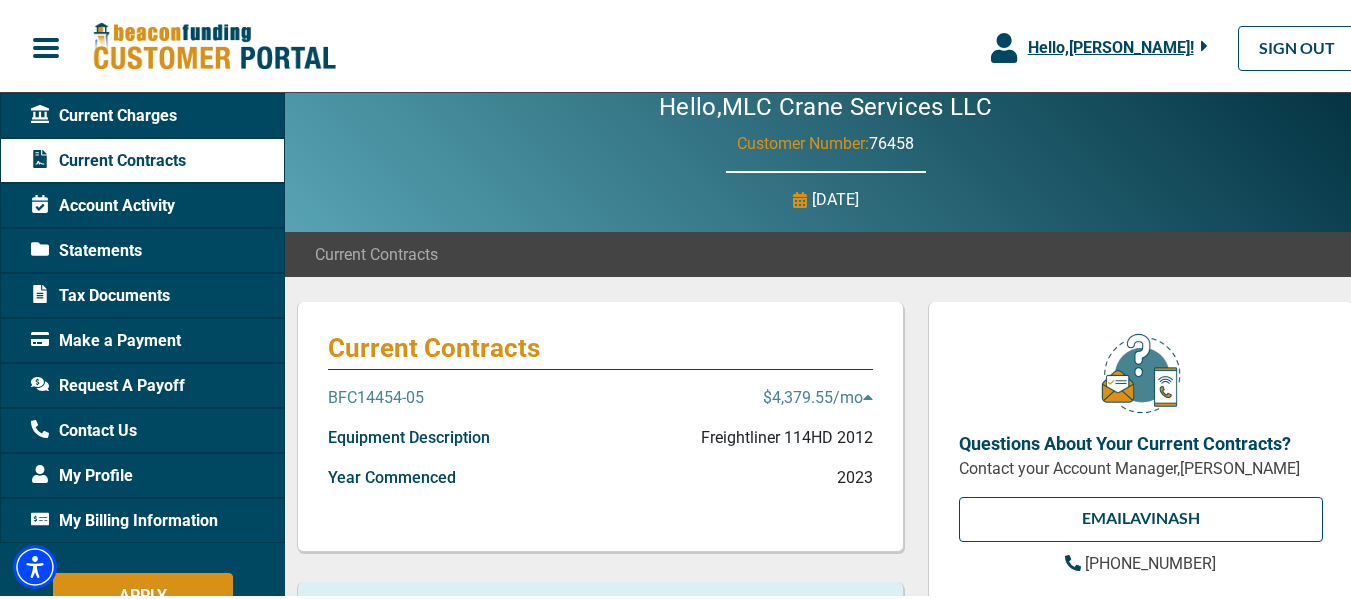 click on "BFC14454-05" at bounding box center (376, 395) 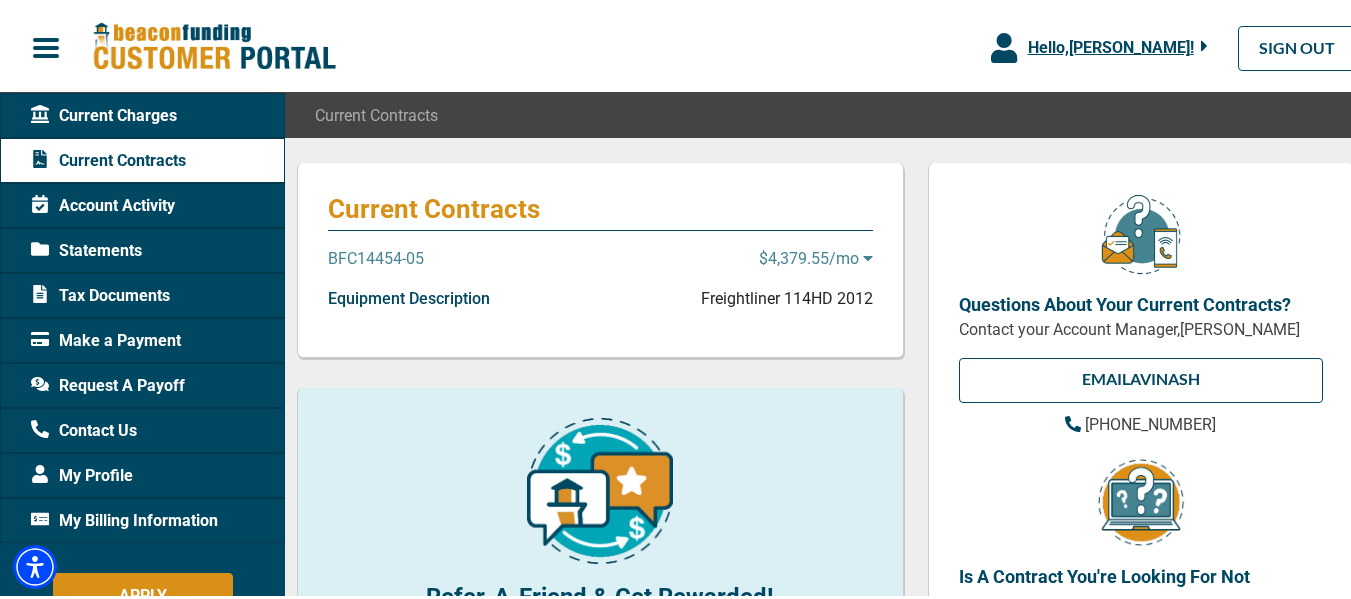 scroll, scrollTop: 159, scrollLeft: 0, axis: vertical 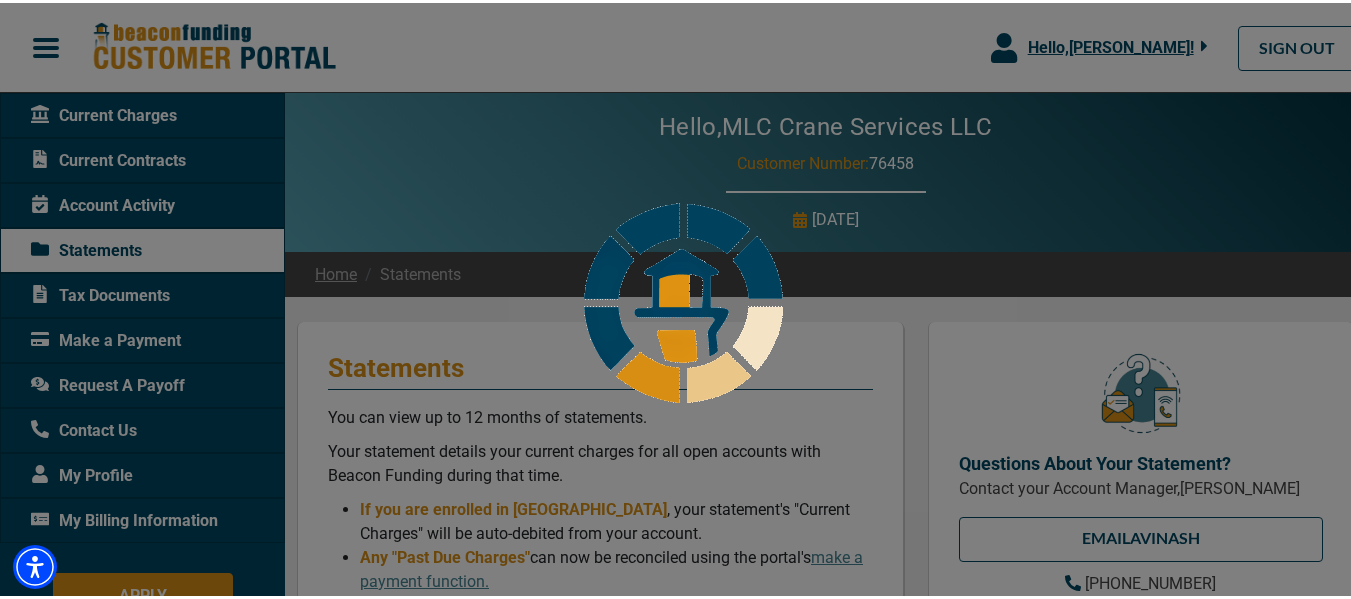 click at bounding box center [683, 299] 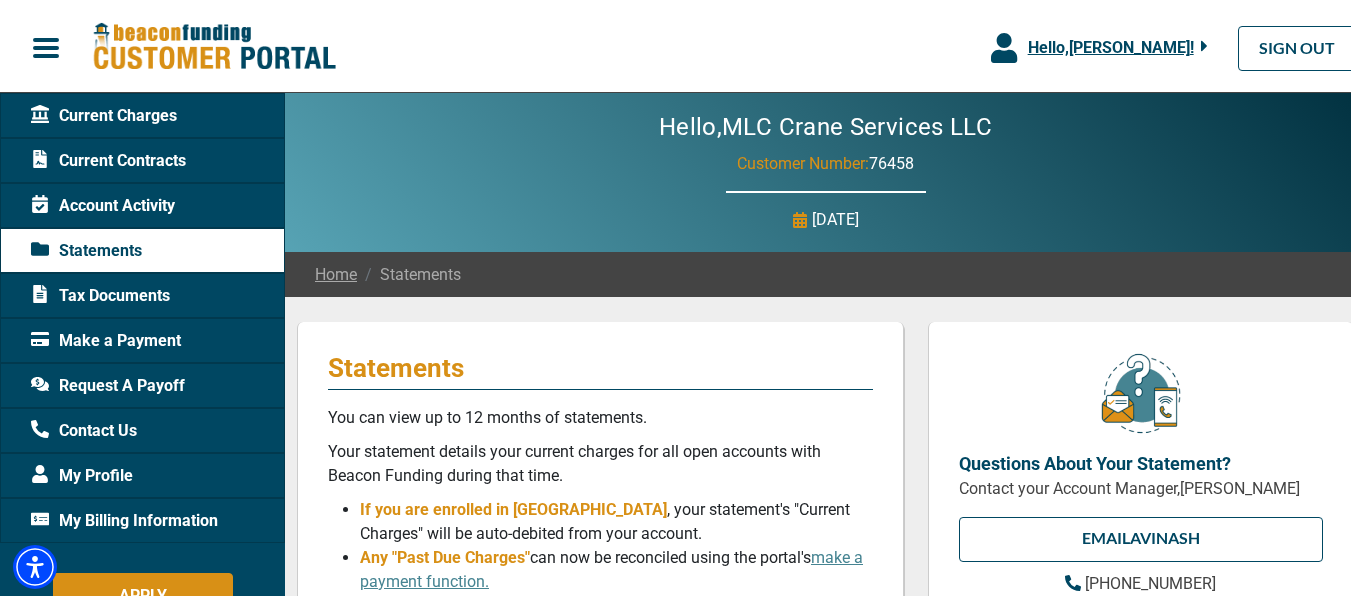 click on "Tax Documents" at bounding box center [100, 293] 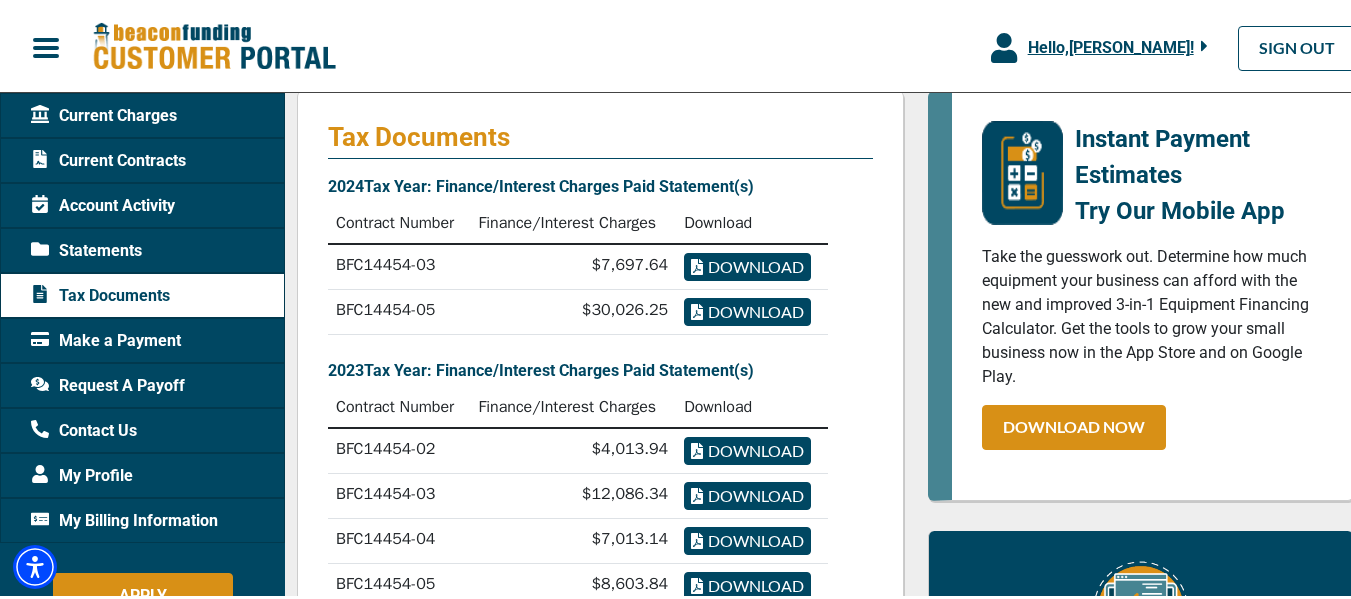 scroll, scrollTop: 230, scrollLeft: 0, axis: vertical 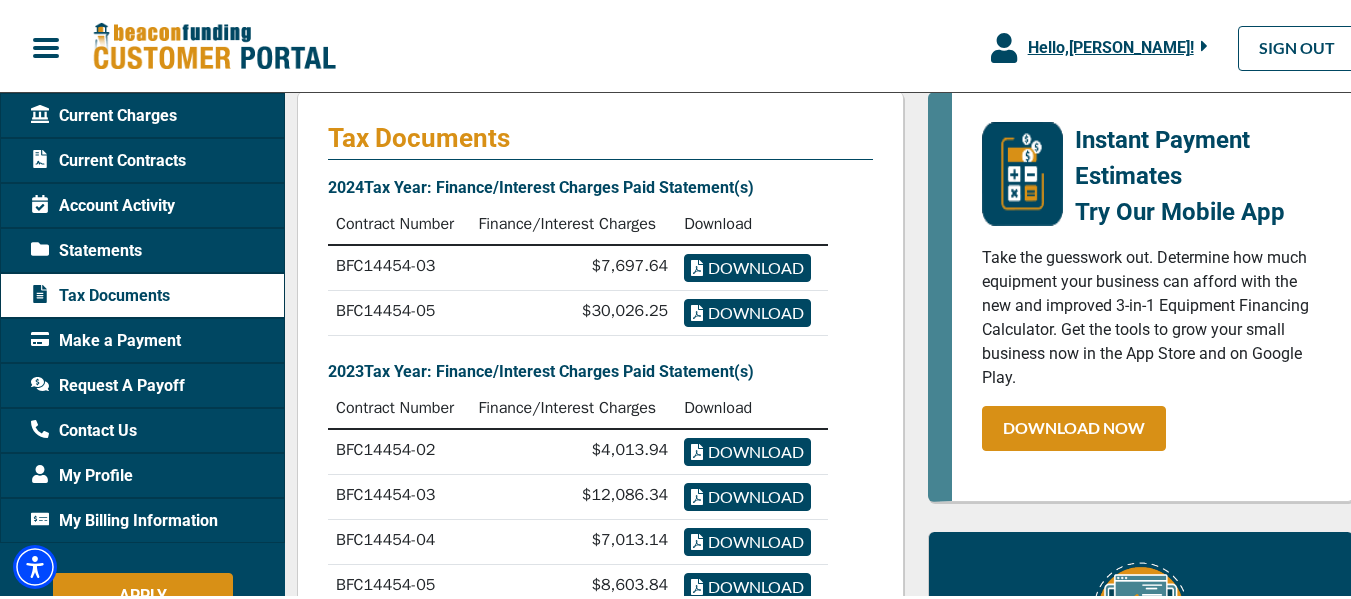 click on "Download" at bounding box center (747, 265) 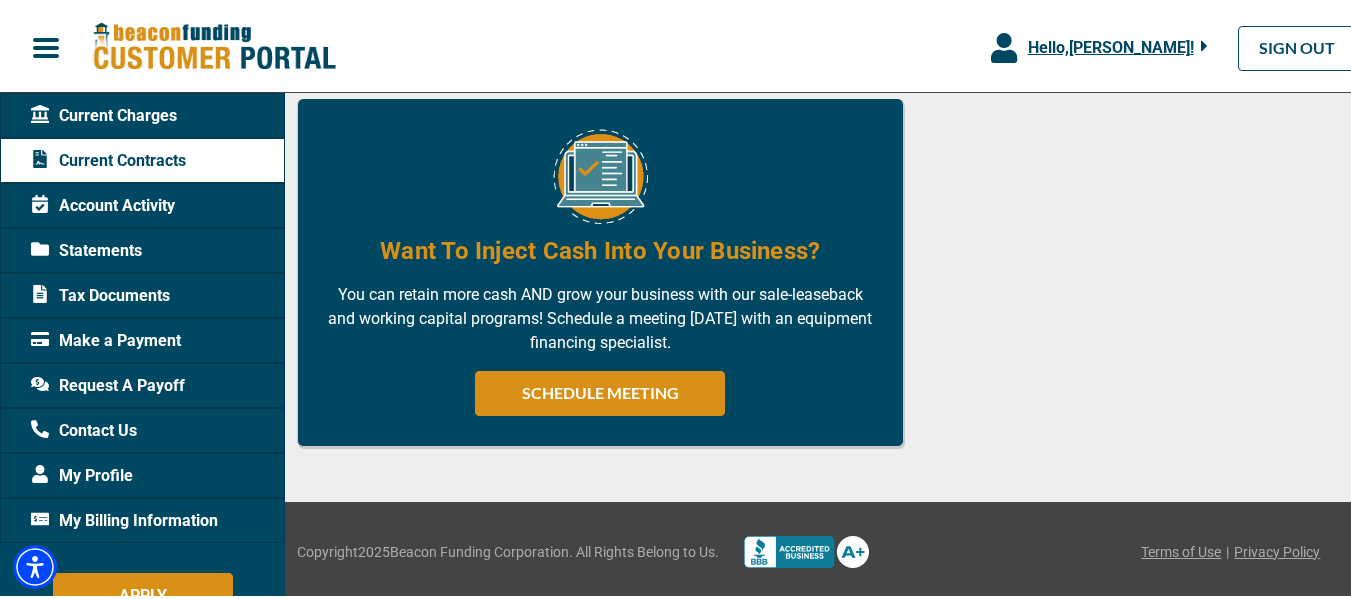 scroll, scrollTop: 1346, scrollLeft: 0, axis: vertical 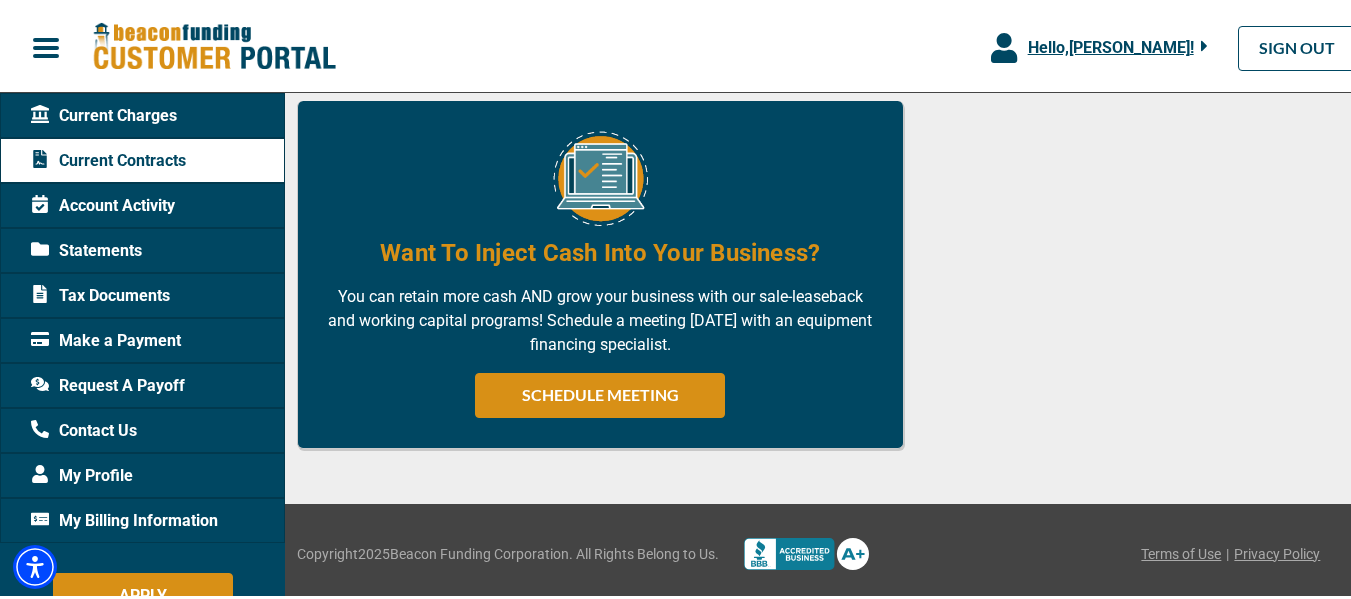 click on "Statements" at bounding box center [142, 247] 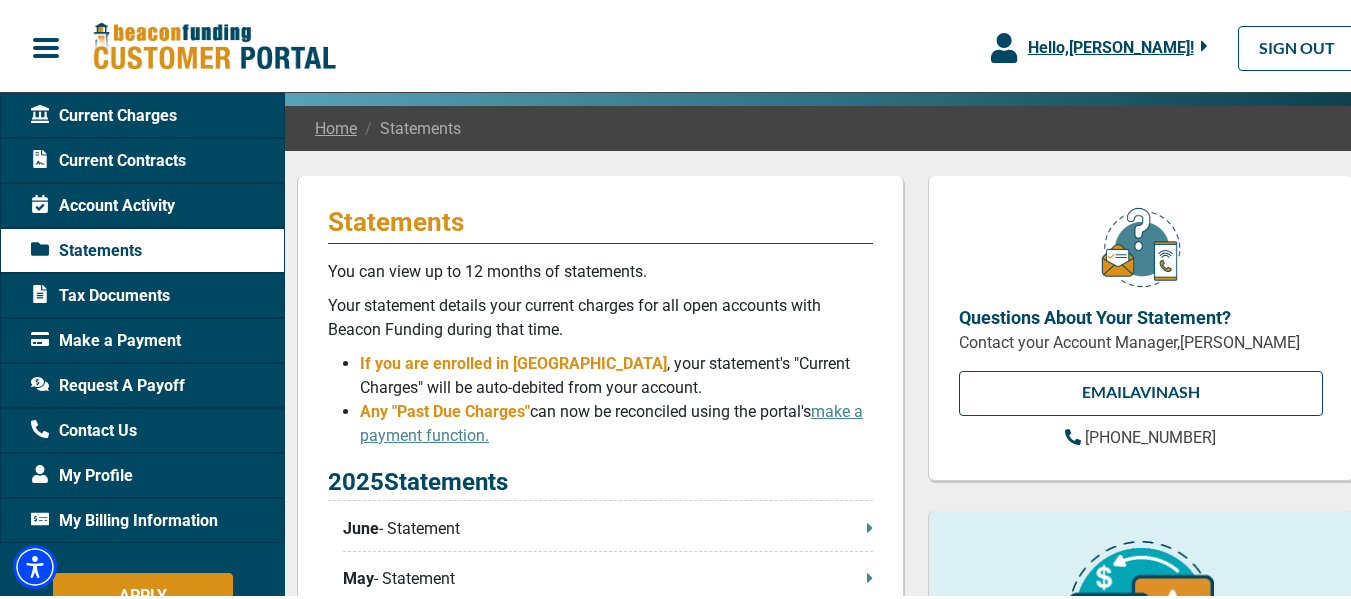 scroll, scrollTop: 145, scrollLeft: 0, axis: vertical 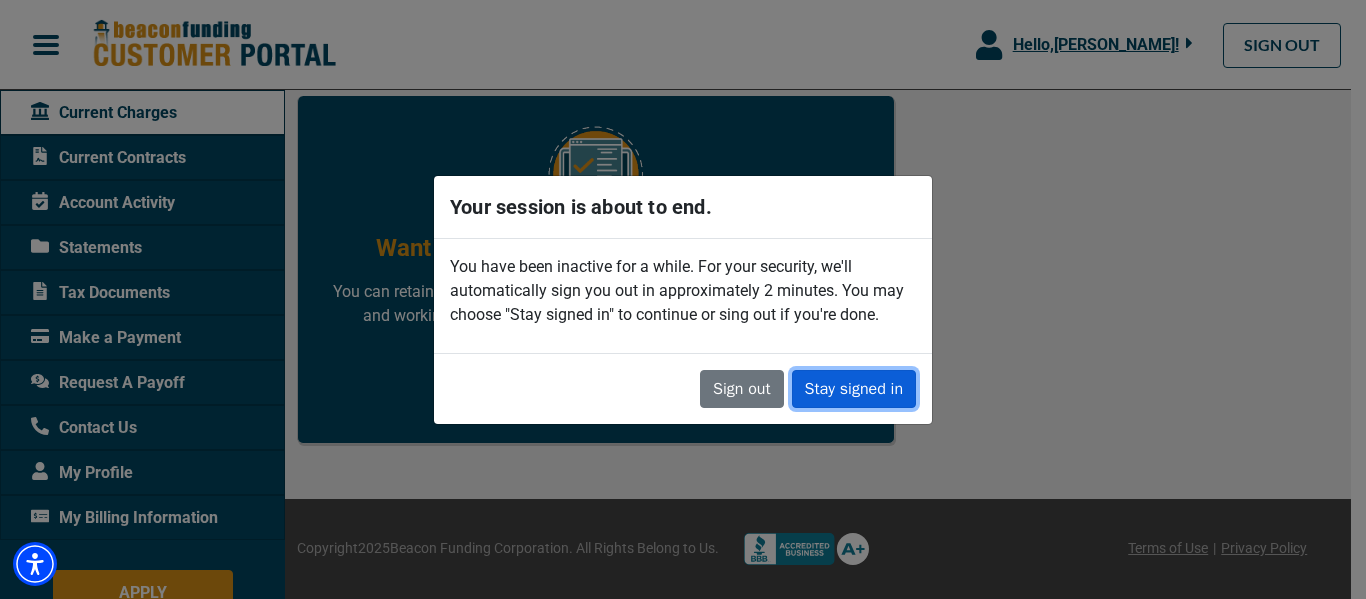 click on "Stay signed in" at bounding box center (854, 389) 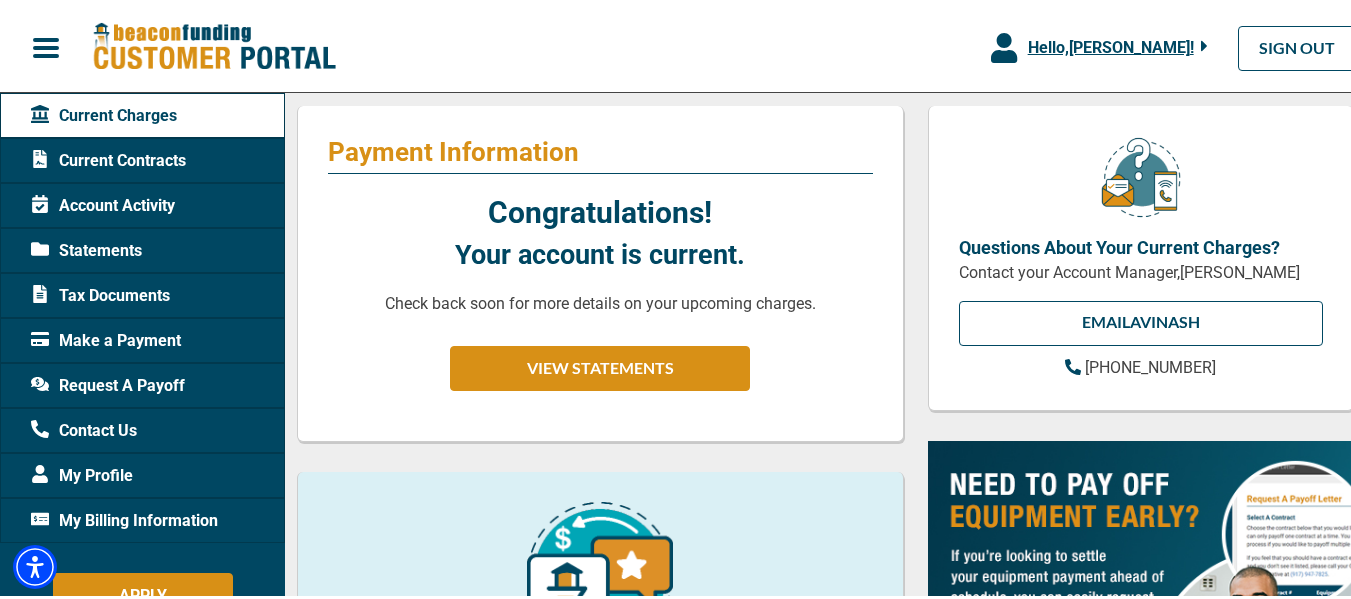 scroll, scrollTop: 173, scrollLeft: 0, axis: vertical 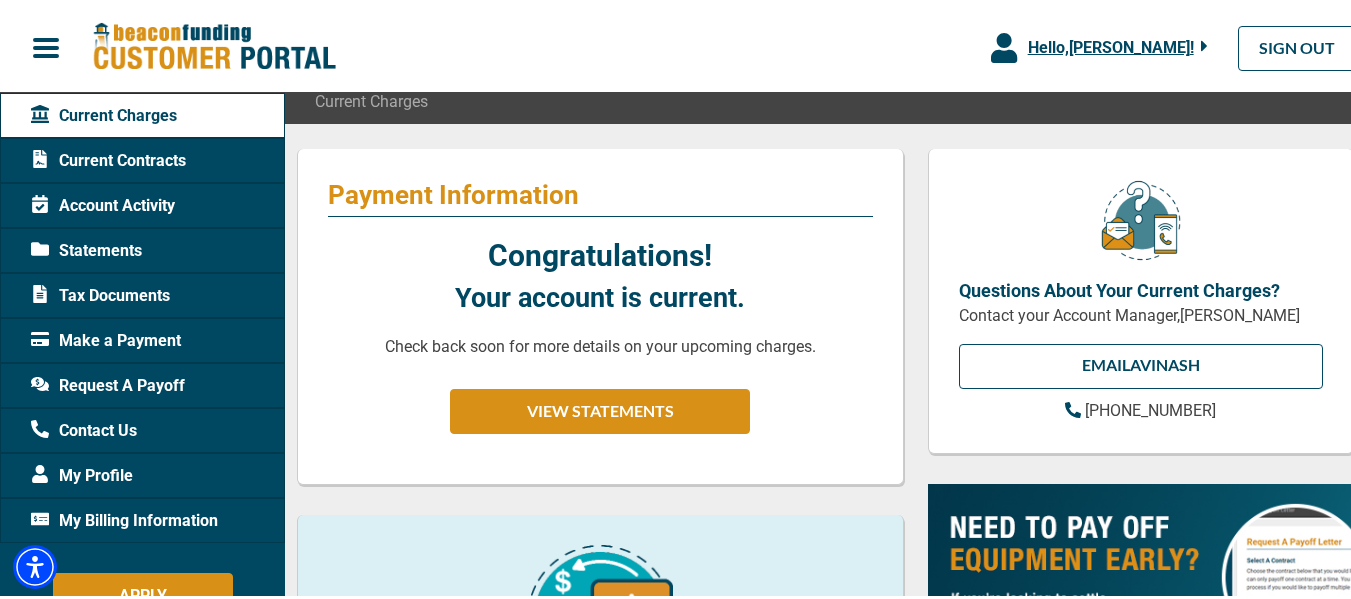 click on "Tax Documents" at bounding box center [100, 293] 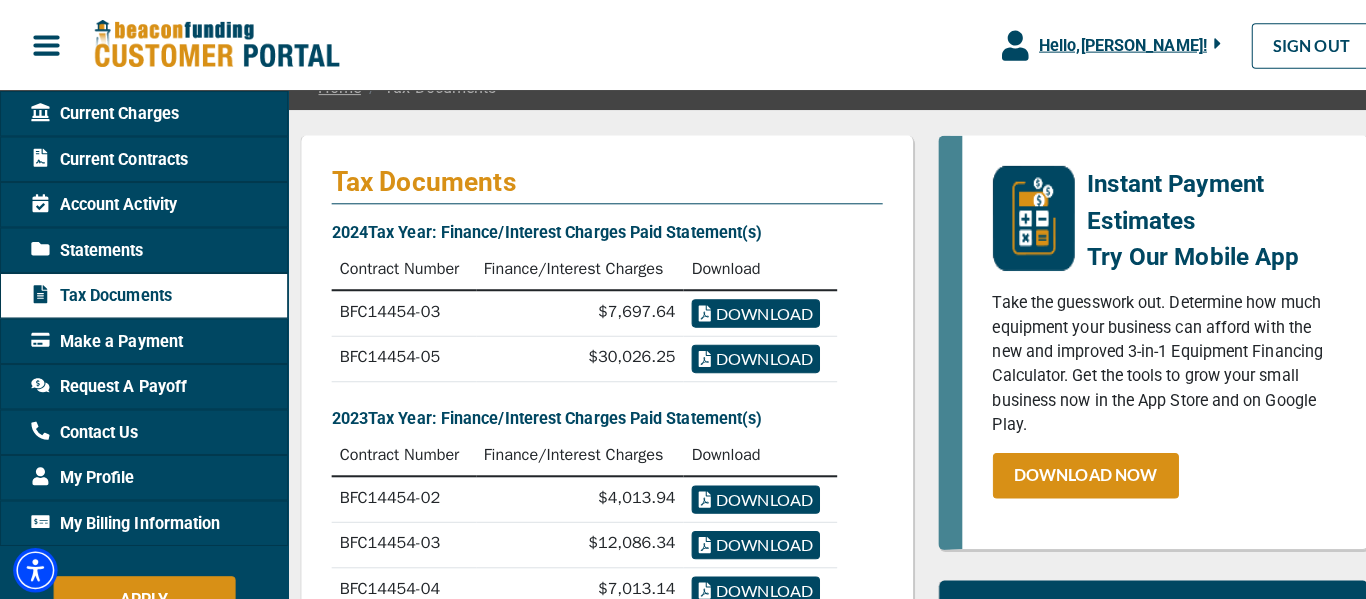 scroll, scrollTop: 184, scrollLeft: 0, axis: vertical 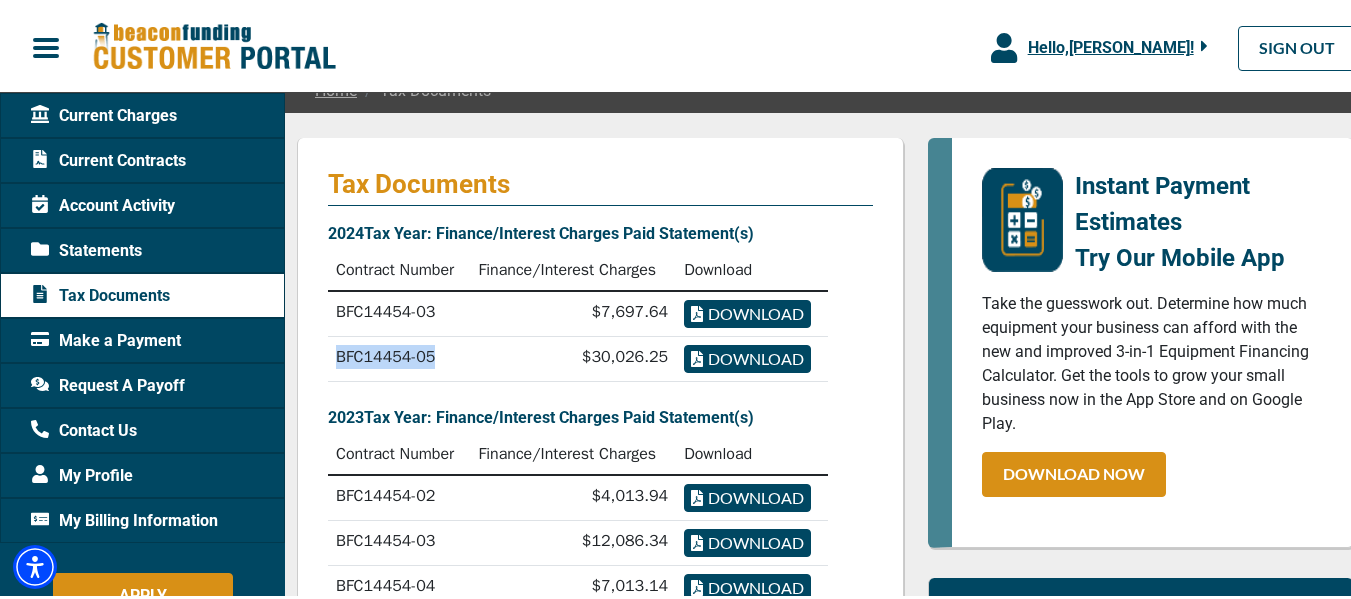 drag, startPoint x: 428, startPoint y: 352, endPoint x: 338, endPoint y: 353, distance: 90.005554 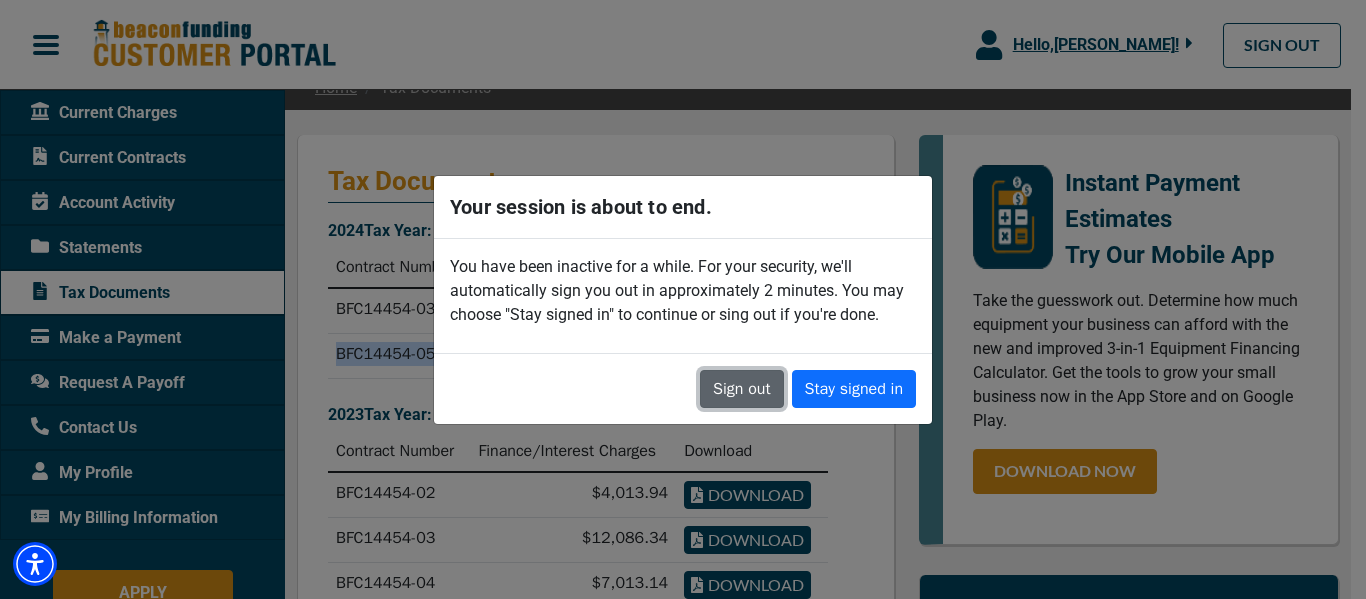 click on "Sign out" at bounding box center [742, 389] 